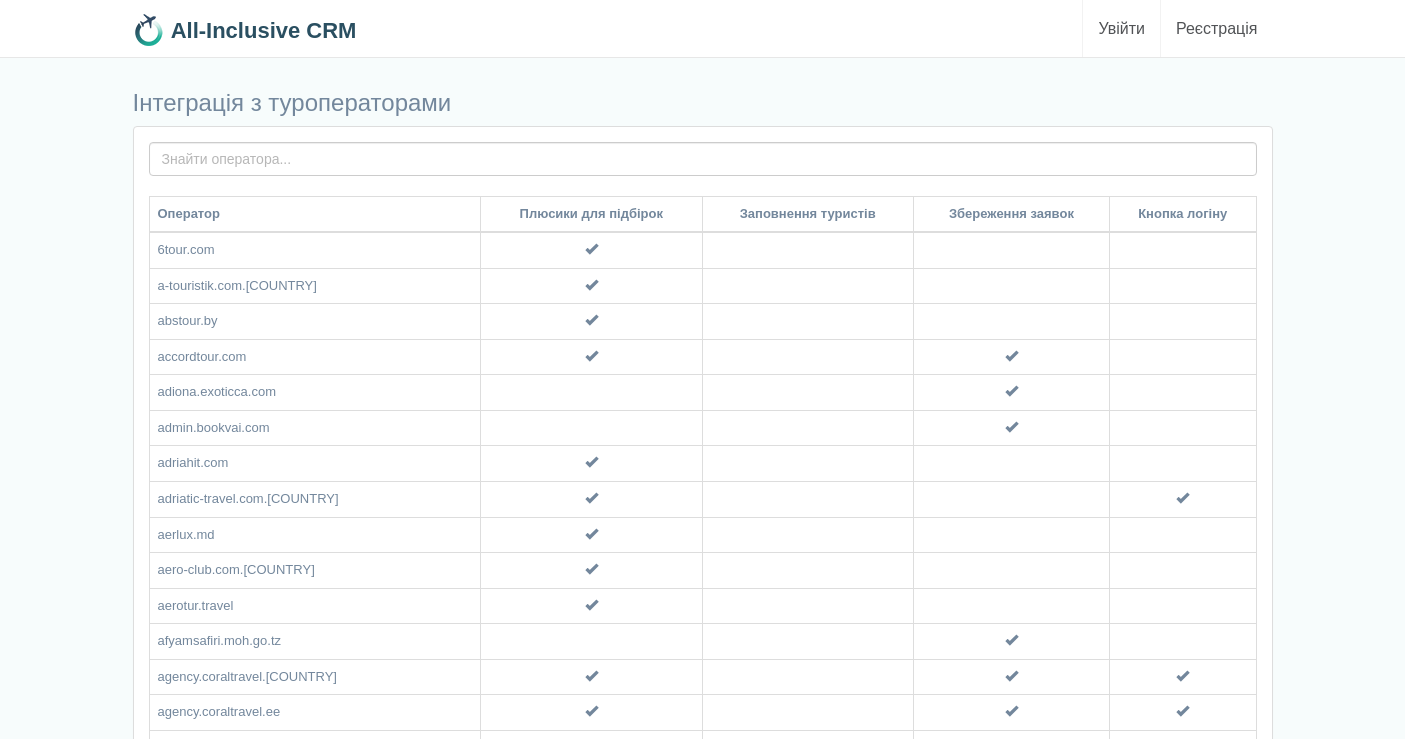 scroll, scrollTop: 0, scrollLeft: 0, axis: both 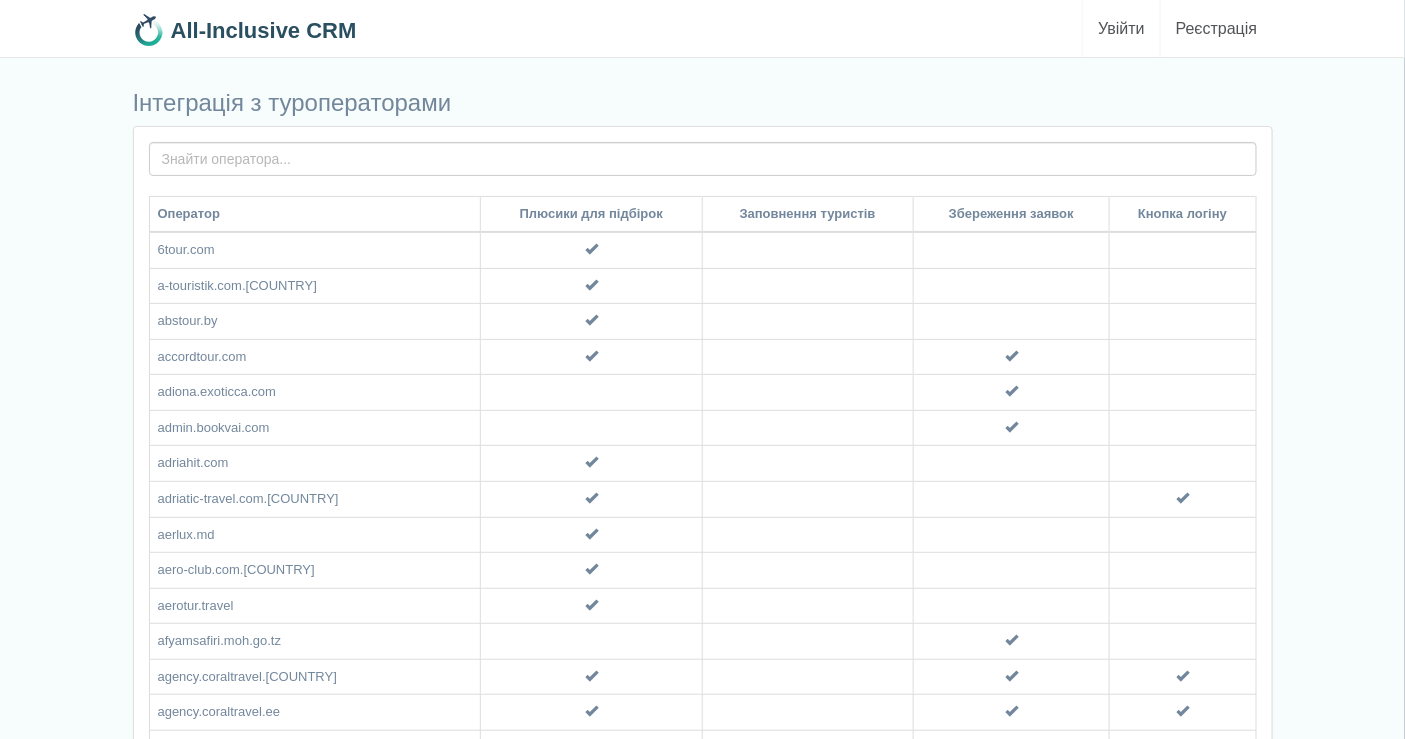 click on "Увійти" at bounding box center (1121, 28) 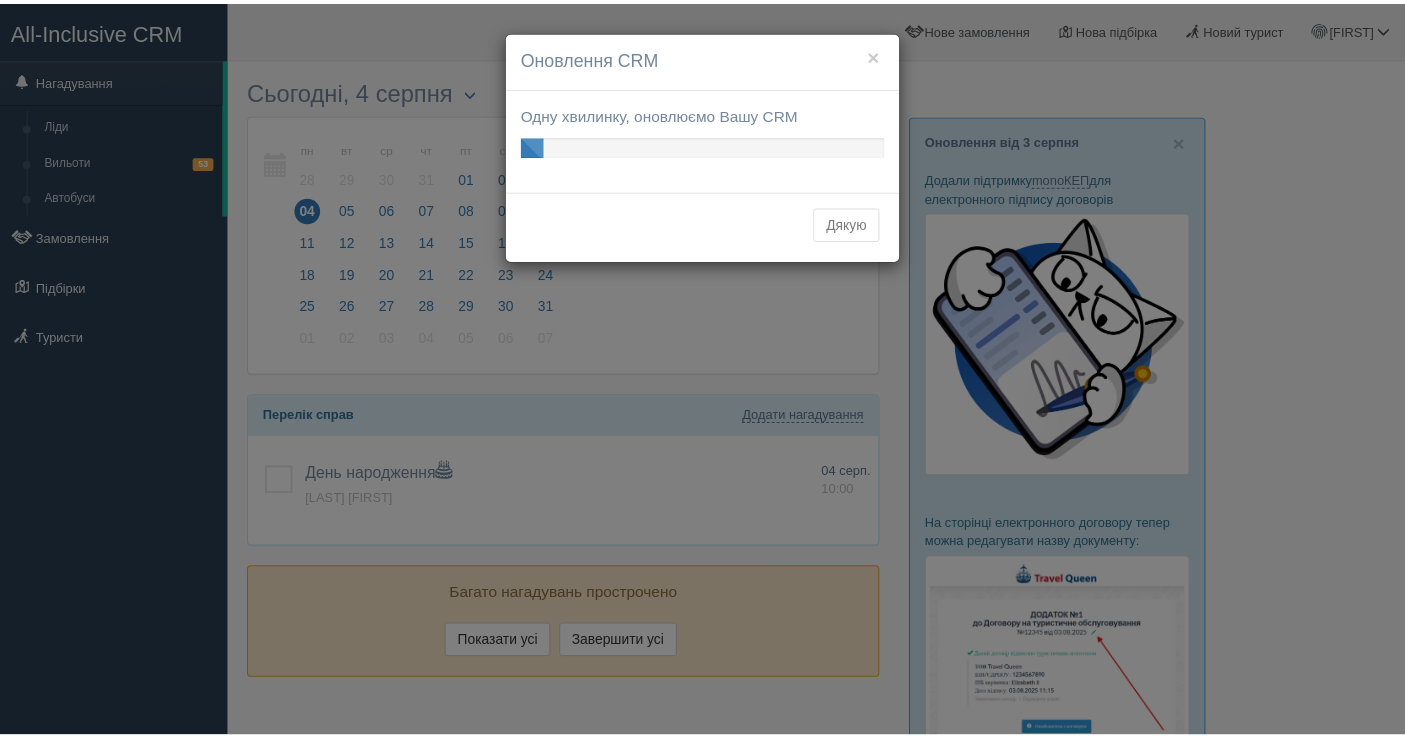 scroll, scrollTop: 0, scrollLeft: 0, axis: both 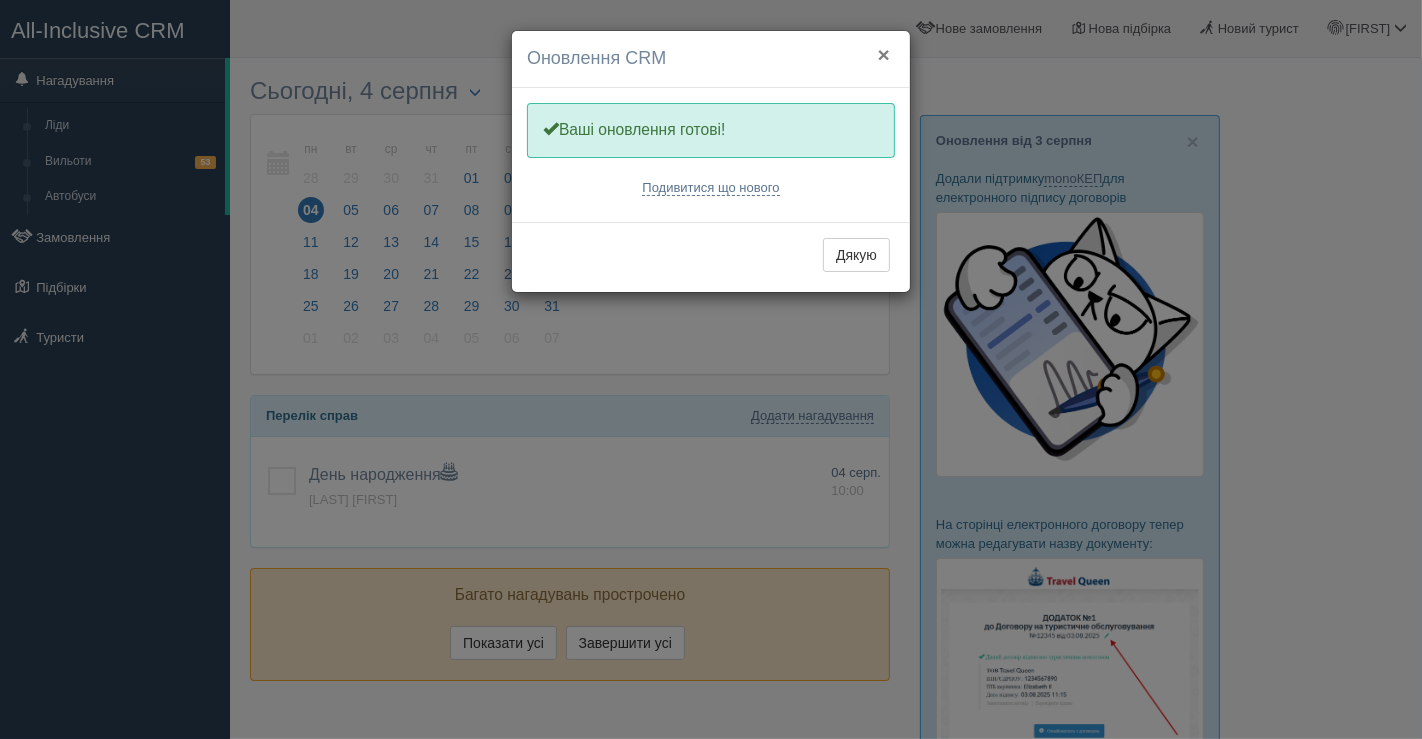 click on "×" at bounding box center [884, 54] 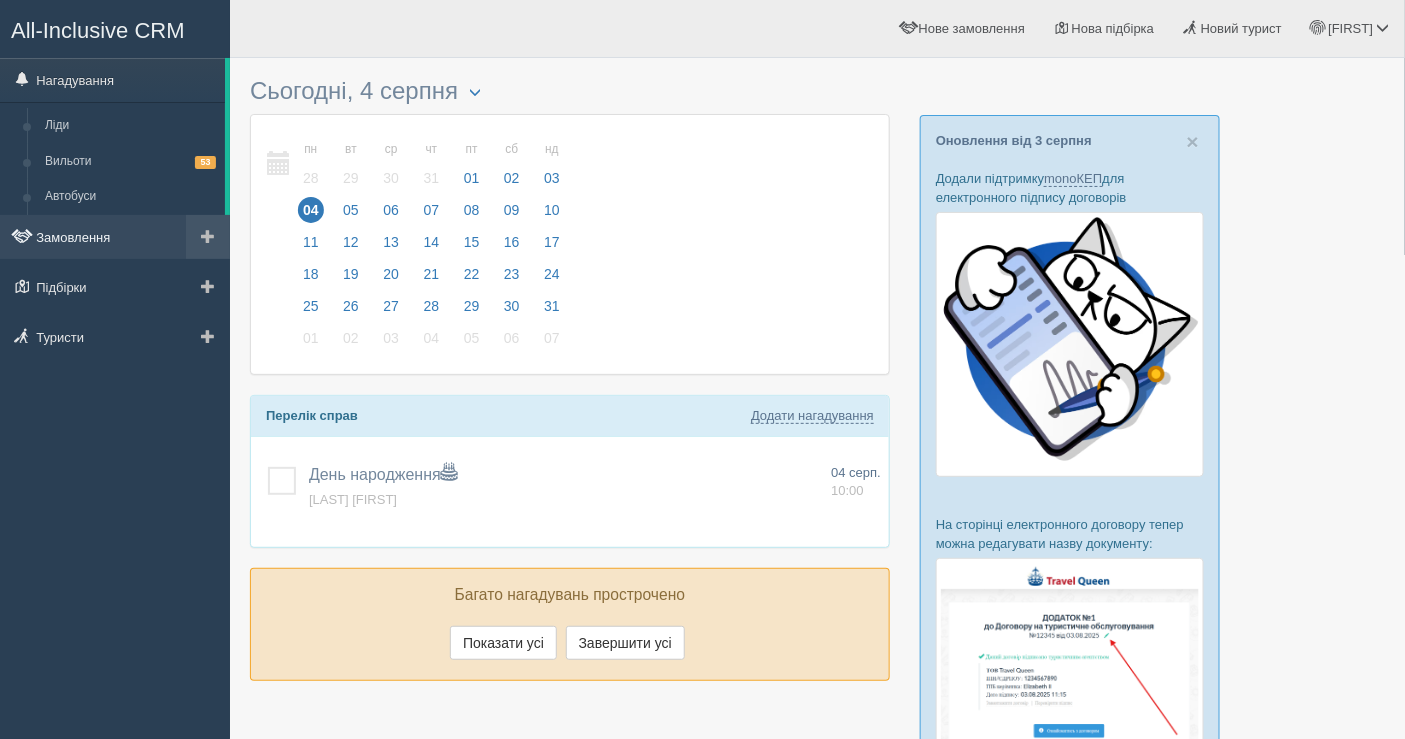 click on "Замовлення" at bounding box center [115, 237] 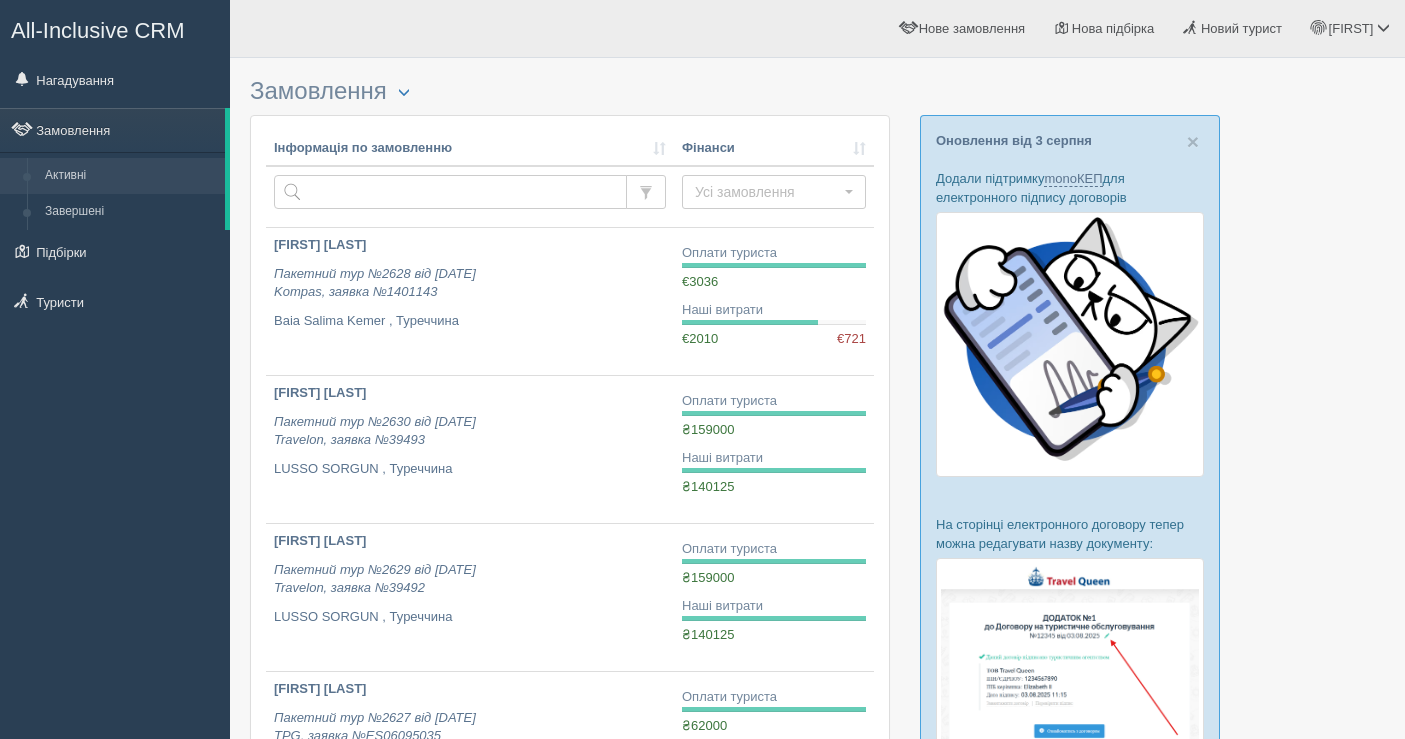 scroll, scrollTop: 0, scrollLeft: 0, axis: both 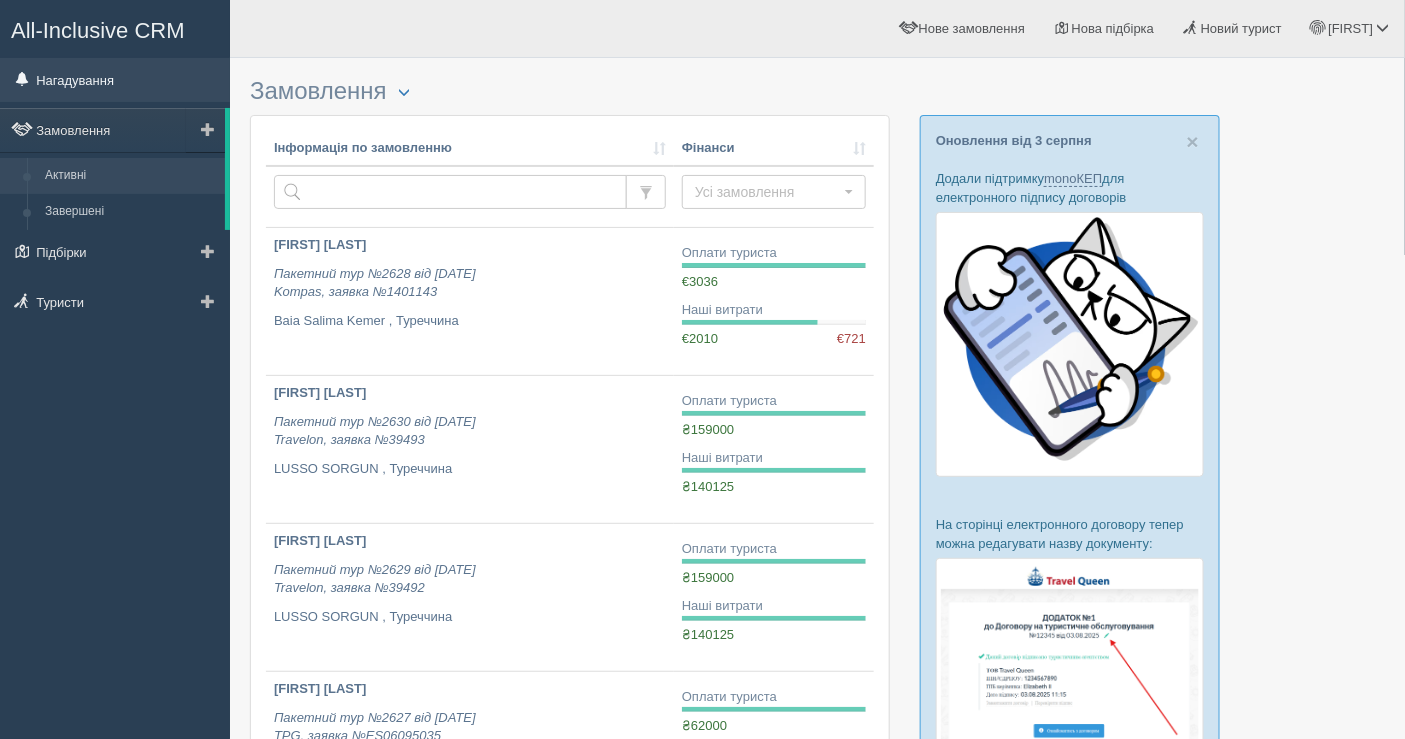 click on "Нагадування" at bounding box center (115, 80) 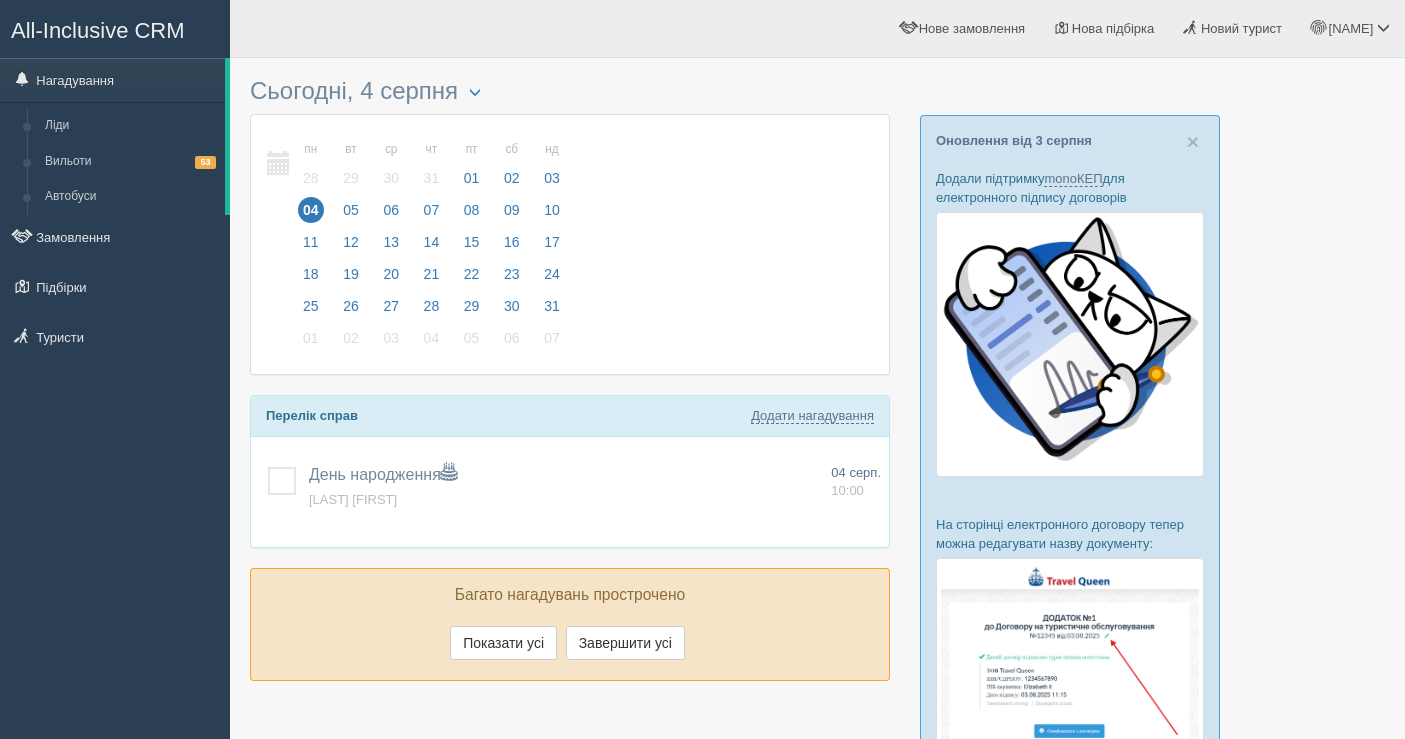 scroll, scrollTop: 0, scrollLeft: 0, axis: both 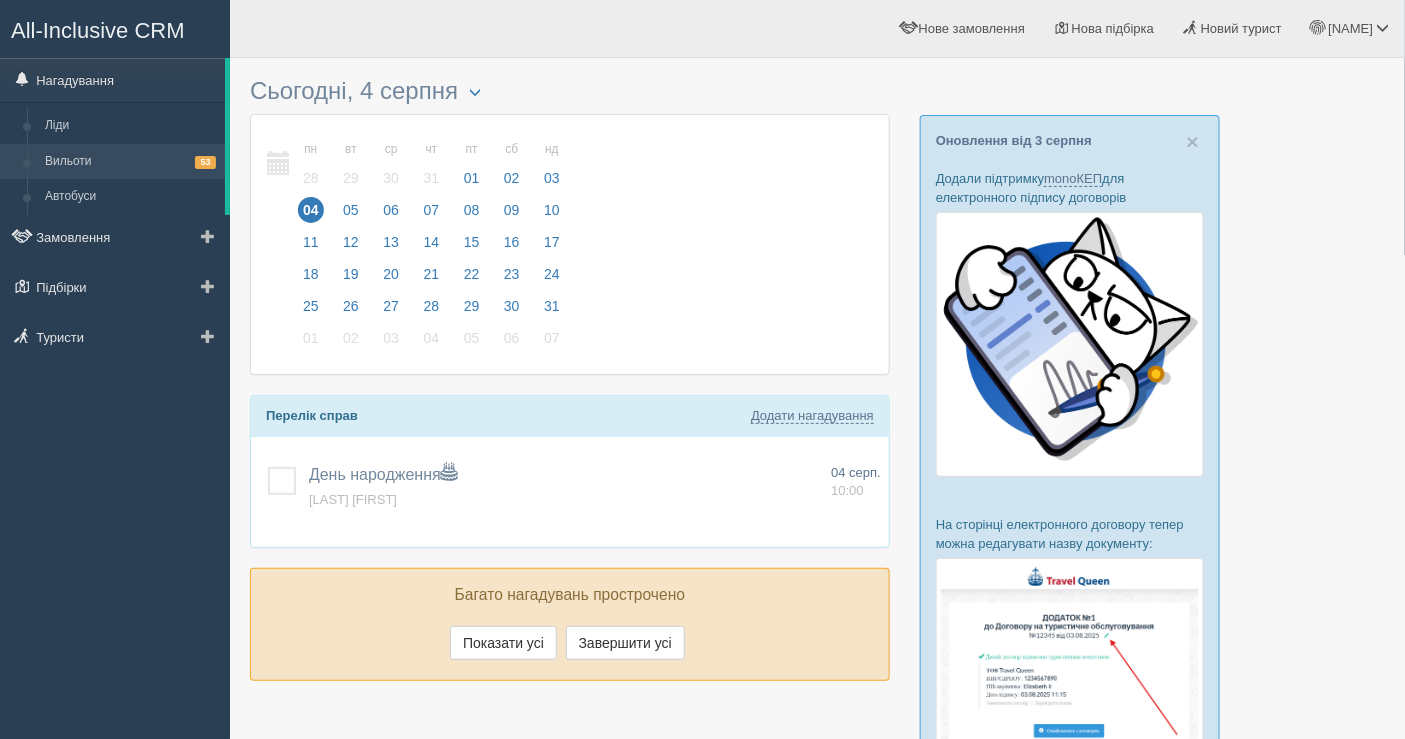 click on "Вильоти 53" at bounding box center [130, 162] 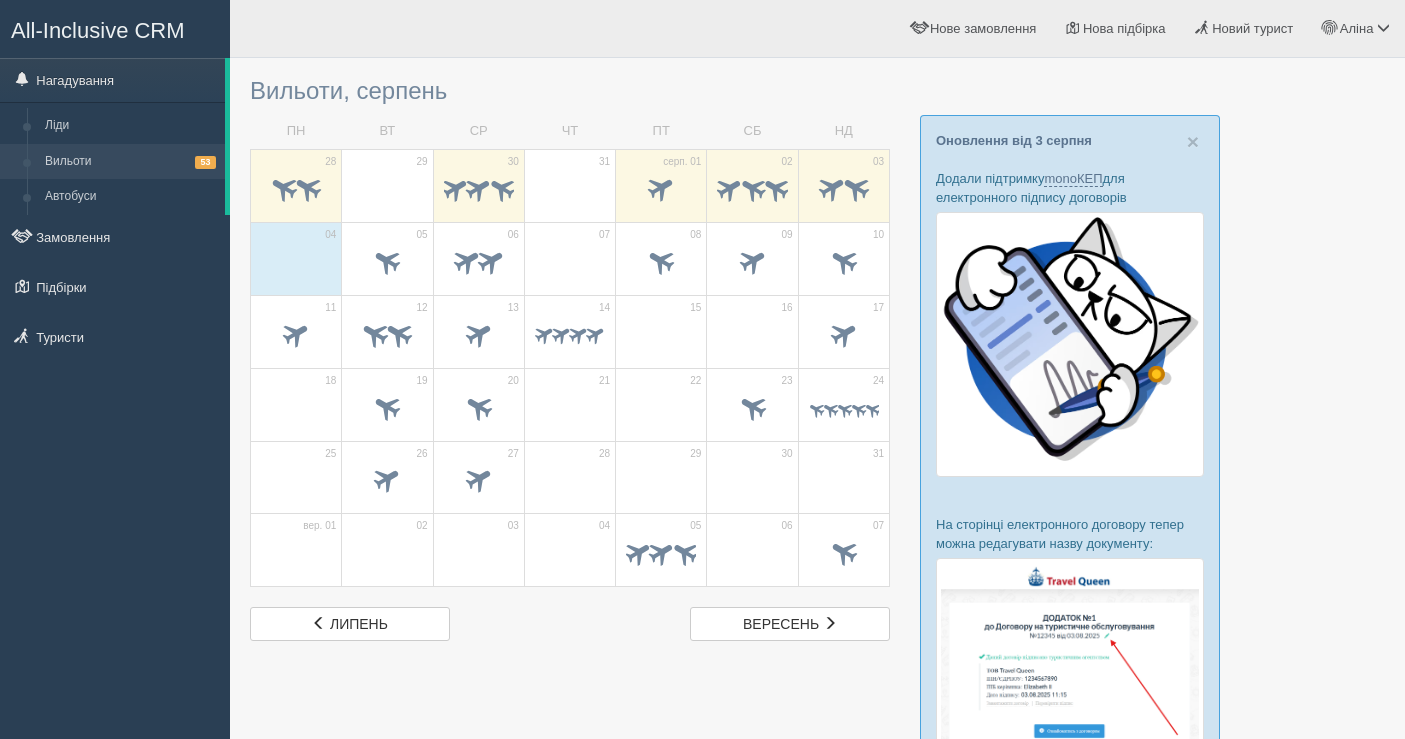 scroll, scrollTop: 0, scrollLeft: 0, axis: both 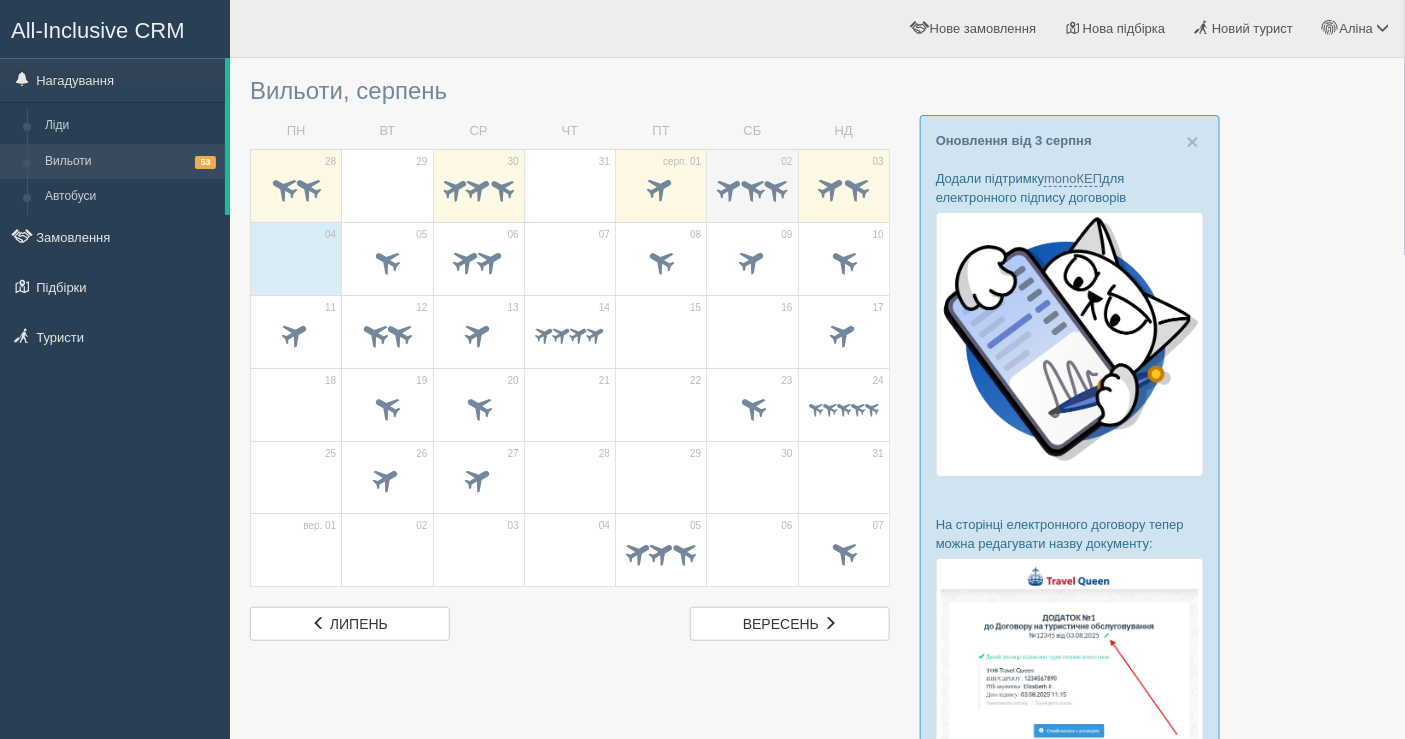 click at bounding box center (729, 187) 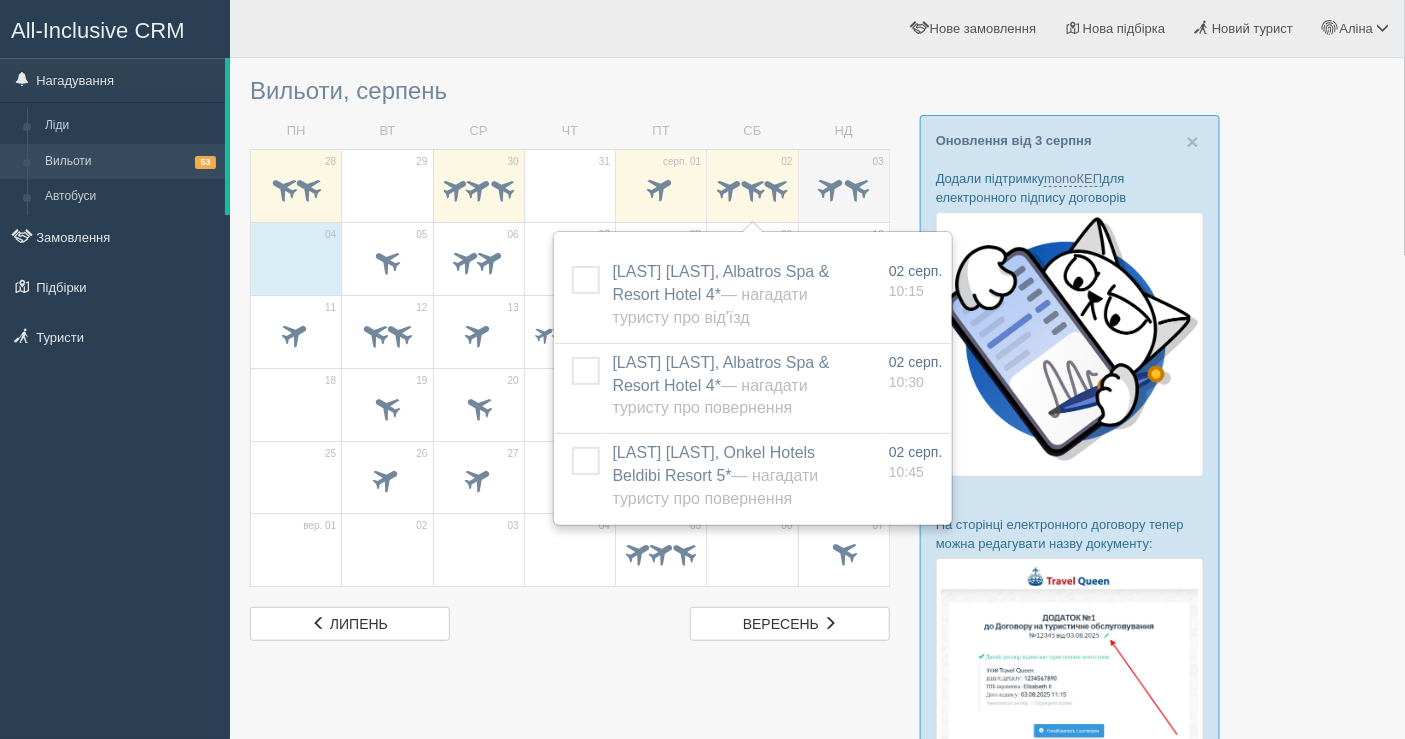 click at bounding box center (831, 187) 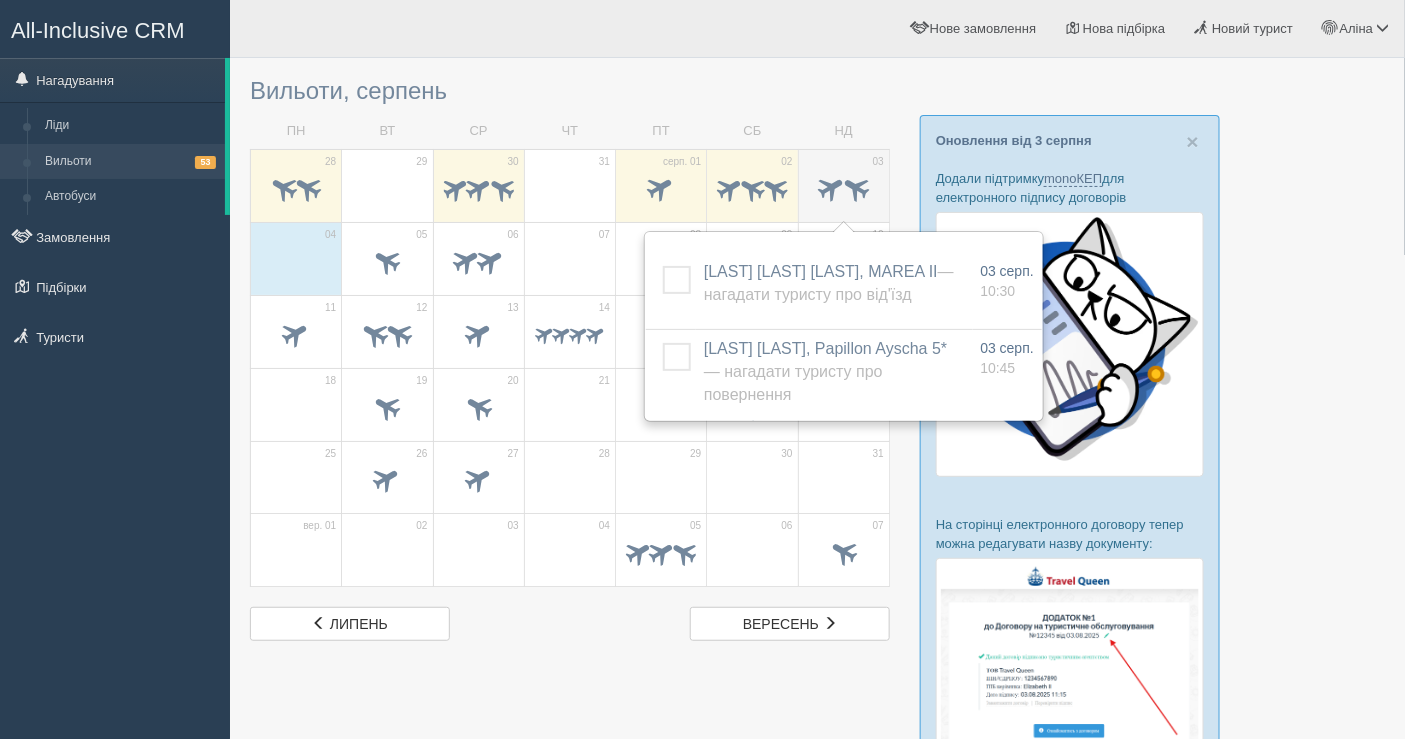 click at bounding box center [855, 187] 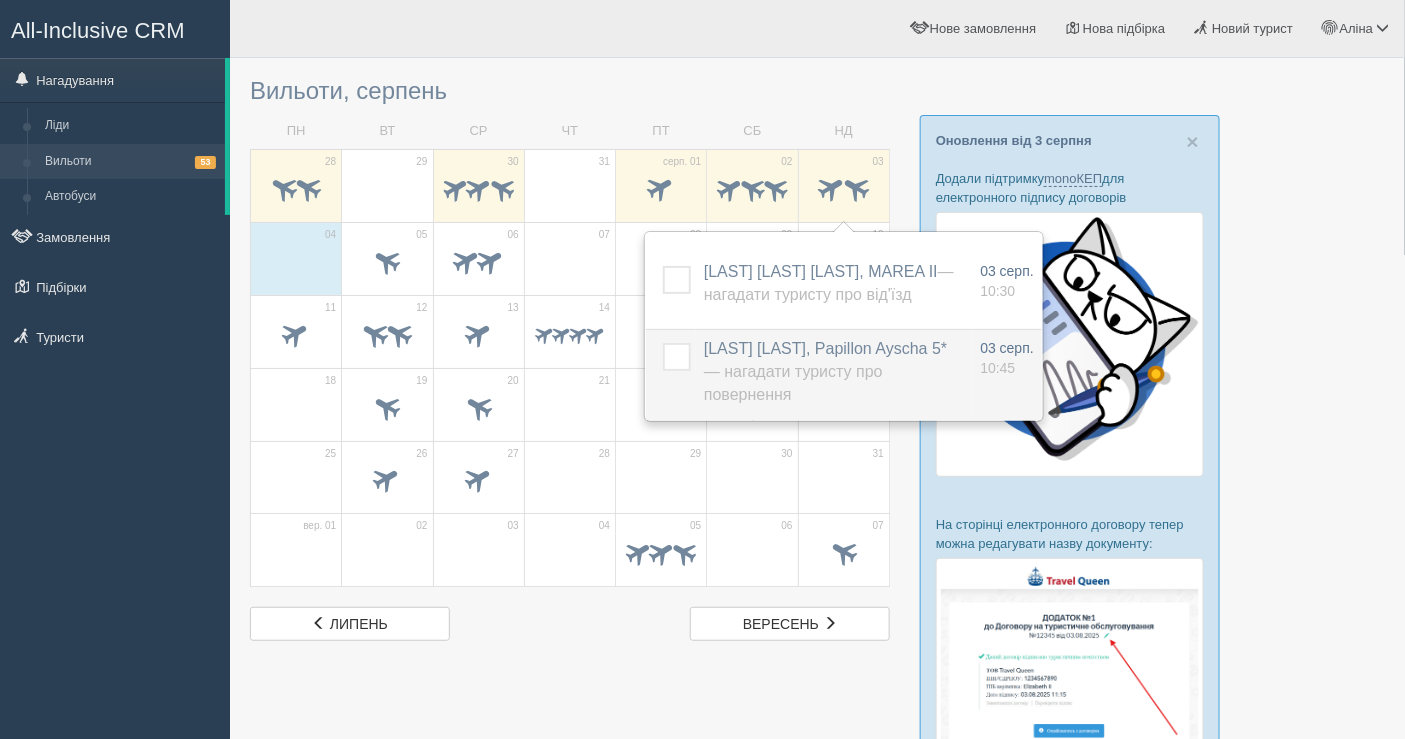 click on "[LAST] [LAST], Papillon Ayscha 5* — Нагадати туристу про повернення" at bounding box center (825, 371) 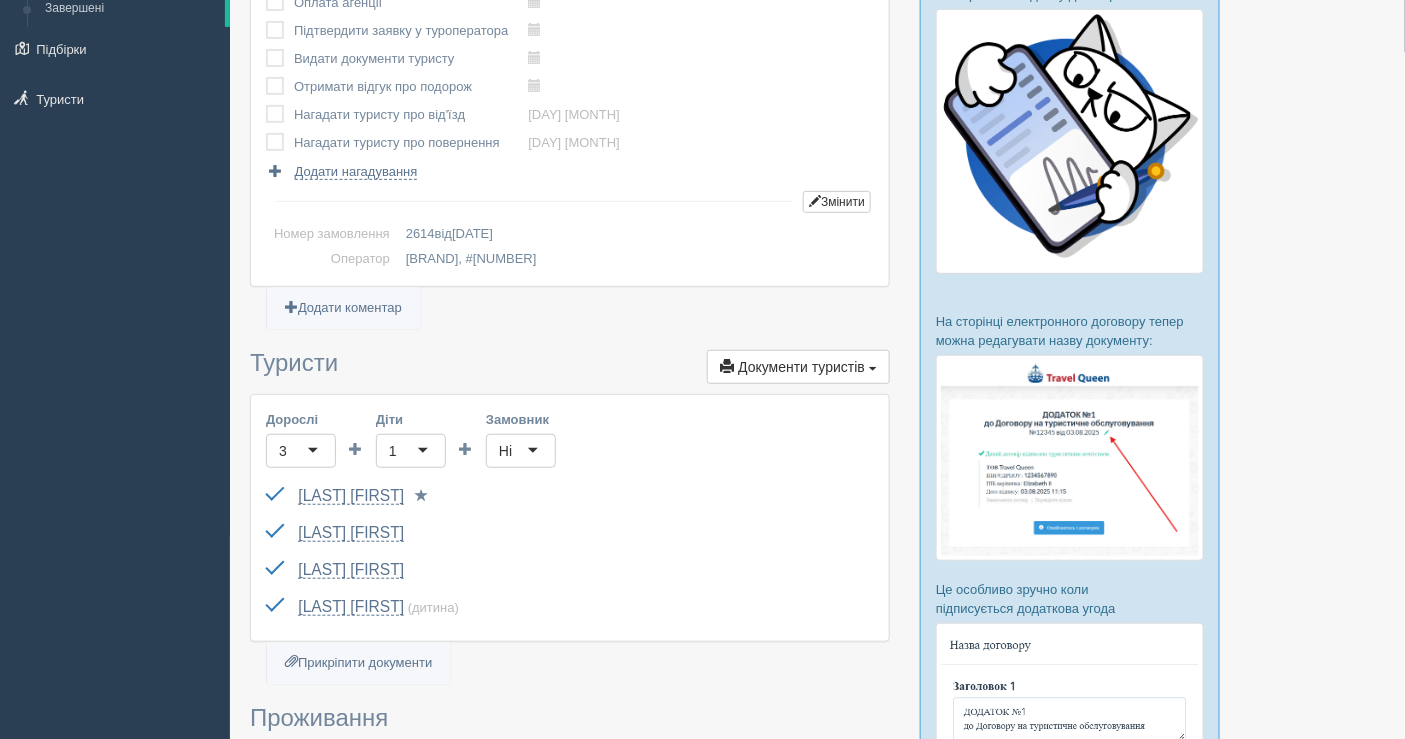 scroll, scrollTop: 0, scrollLeft: 0, axis: both 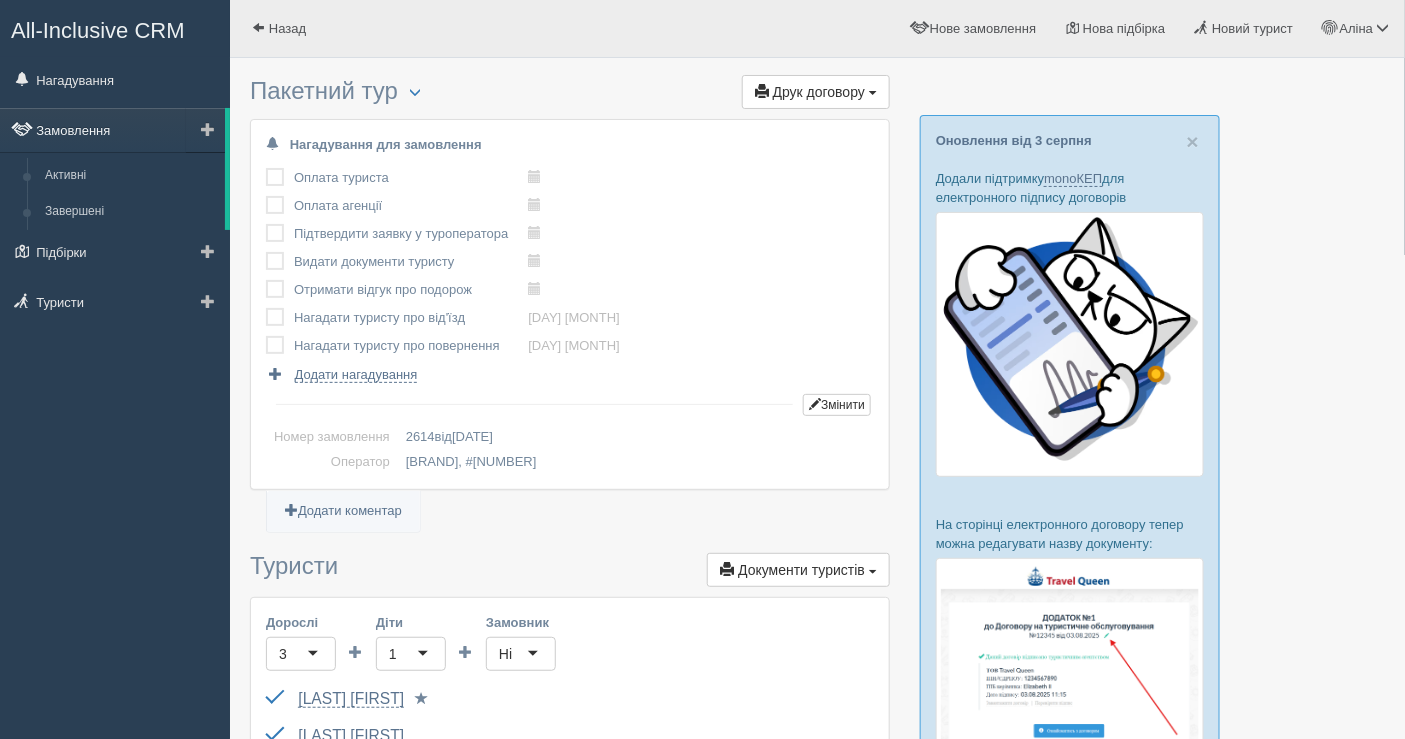 click on "Замовлення" at bounding box center [112, 130] 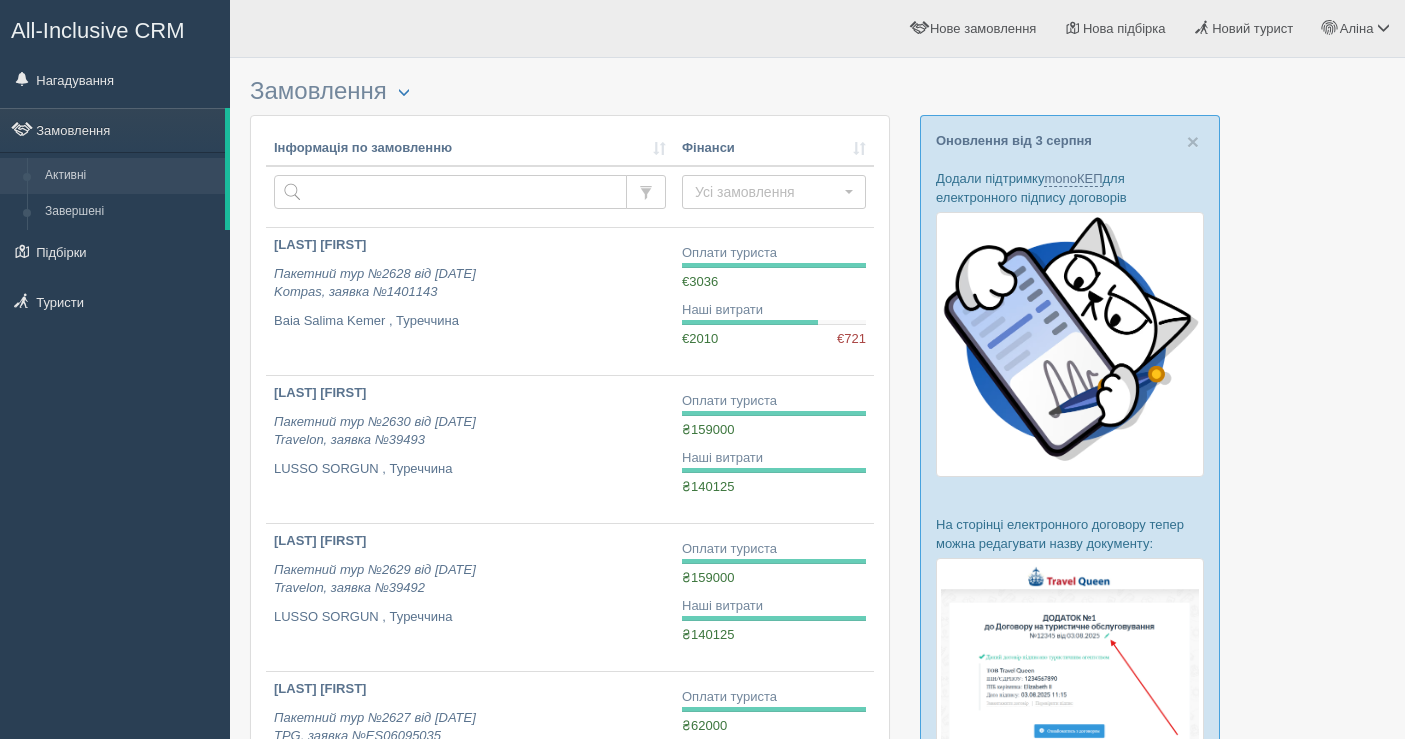 scroll, scrollTop: 0, scrollLeft: 0, axis: both 